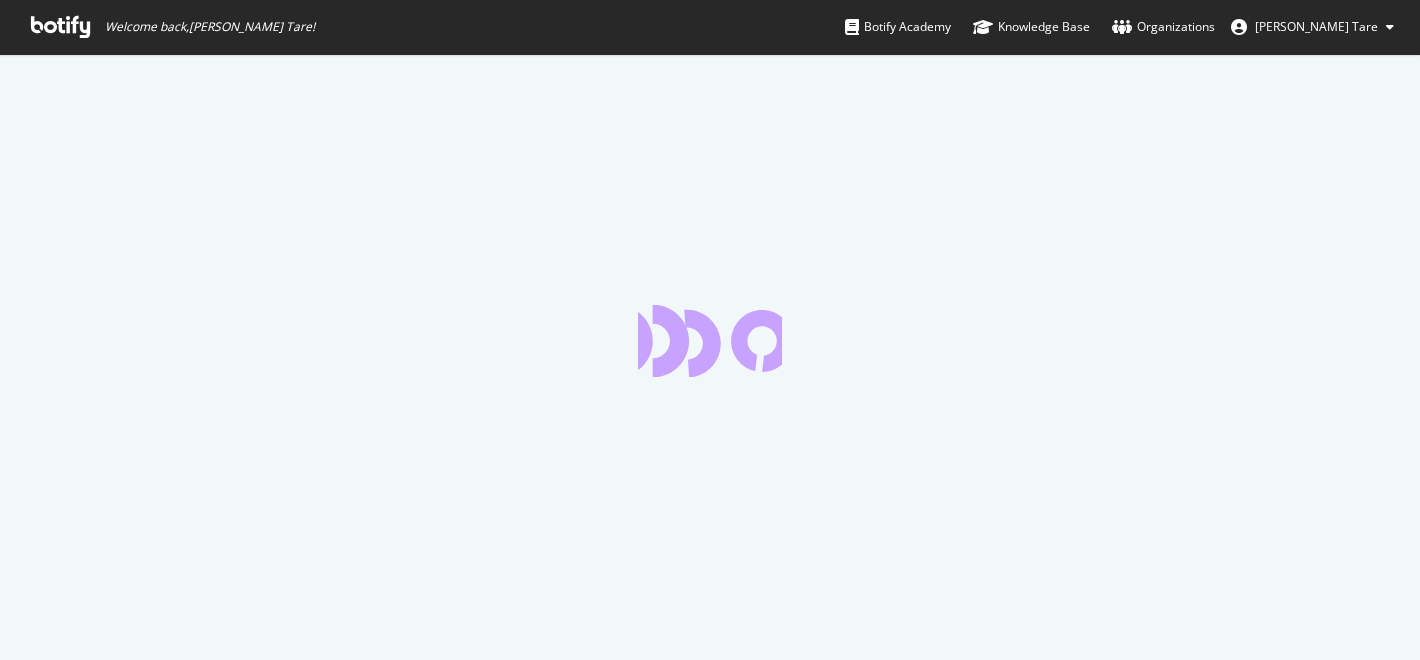 scroll, scrollTop: 0, scrollLeft: 0, axis: both 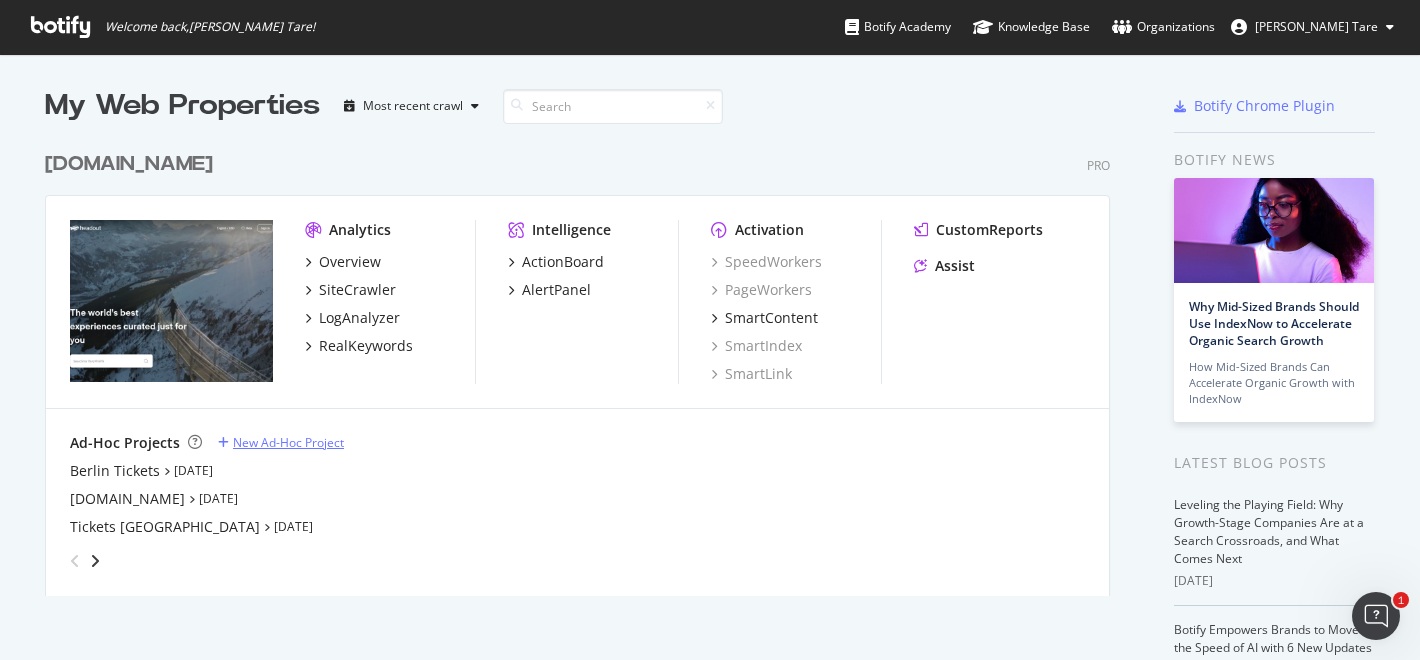 click on "New Ad-Hoc Project" at bounding box center [288, 442] 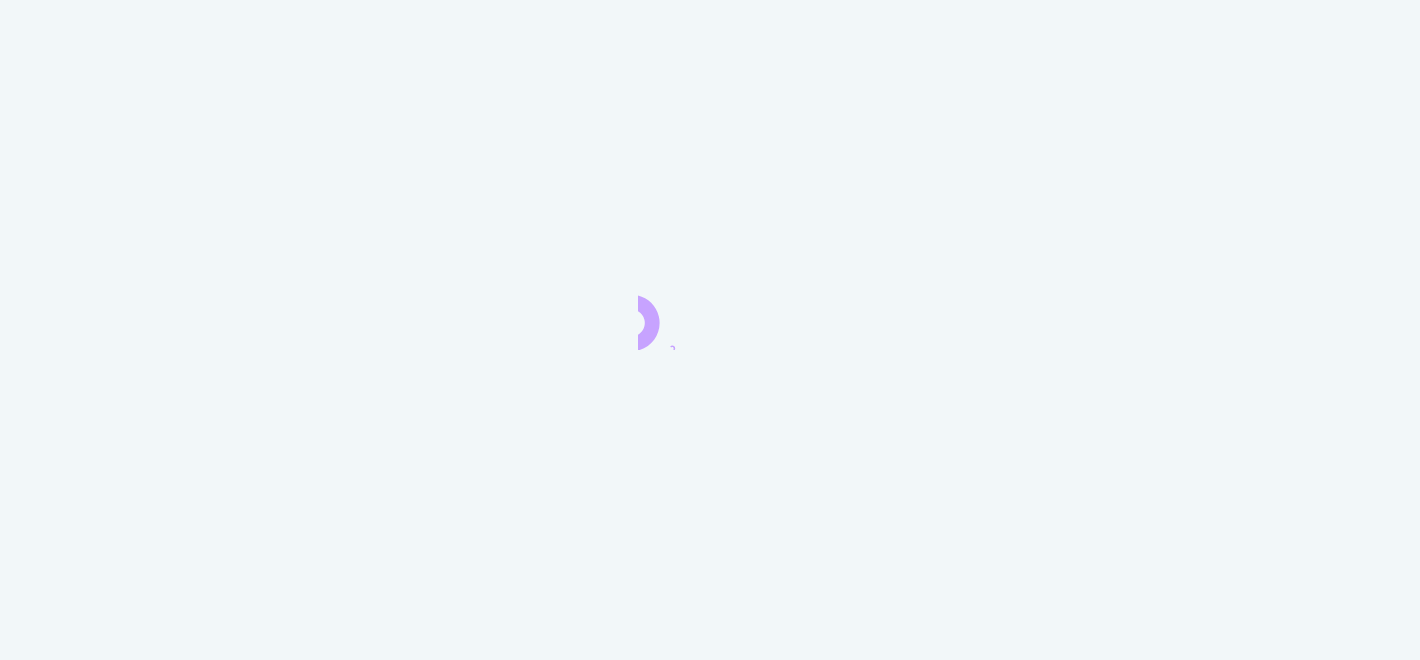 scroll, scrollTop: 0, scrollLeft: 0, axis: both 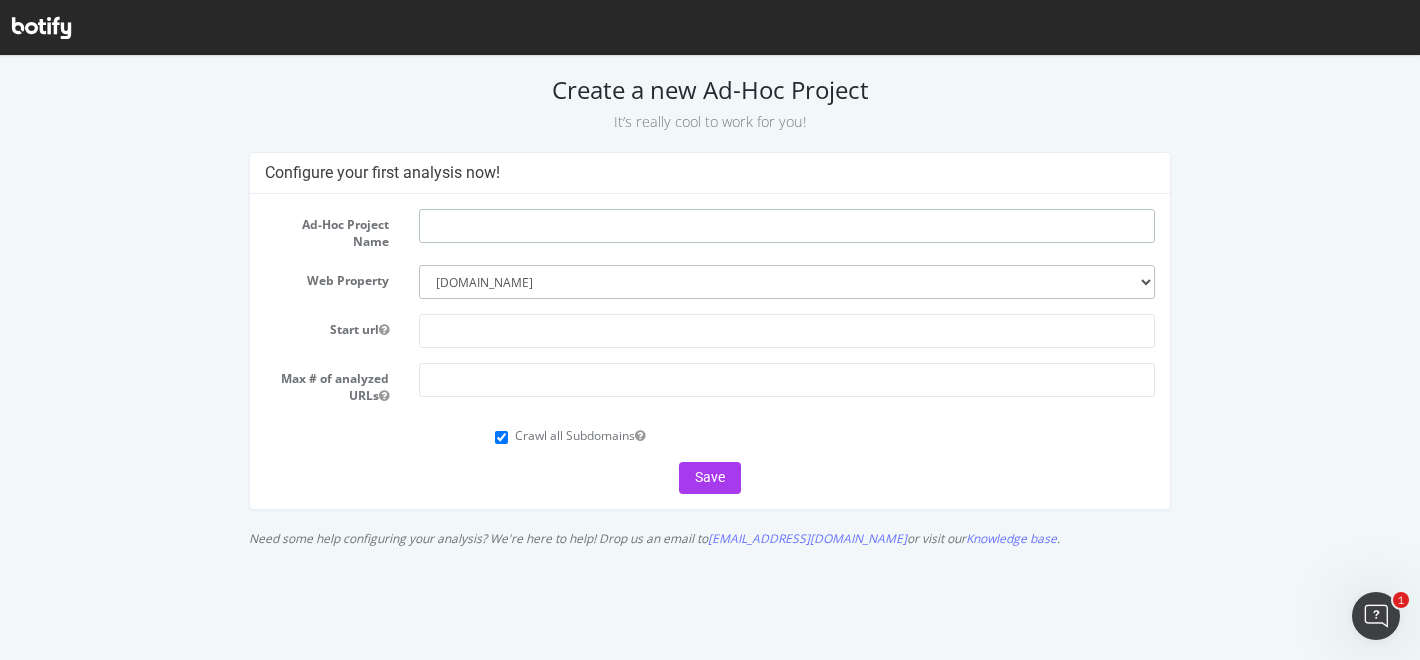 click at bounding box center (787, 226) 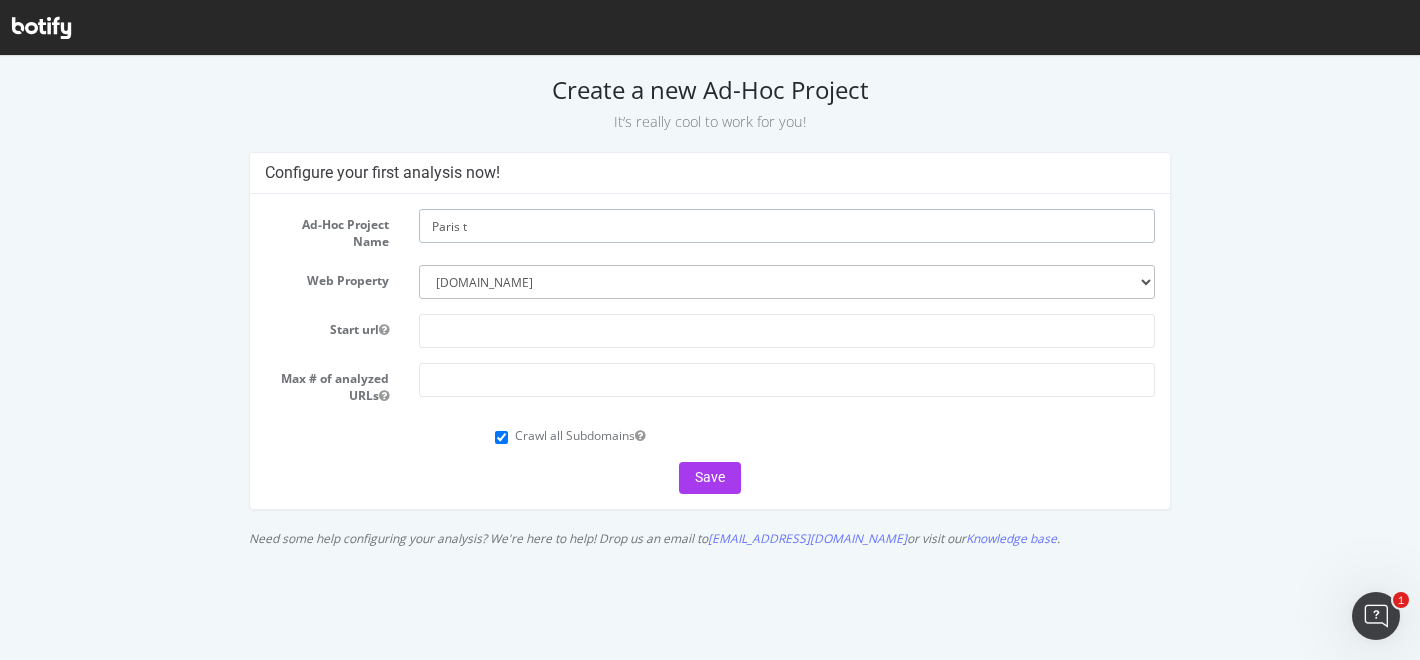 type on "Paris t" 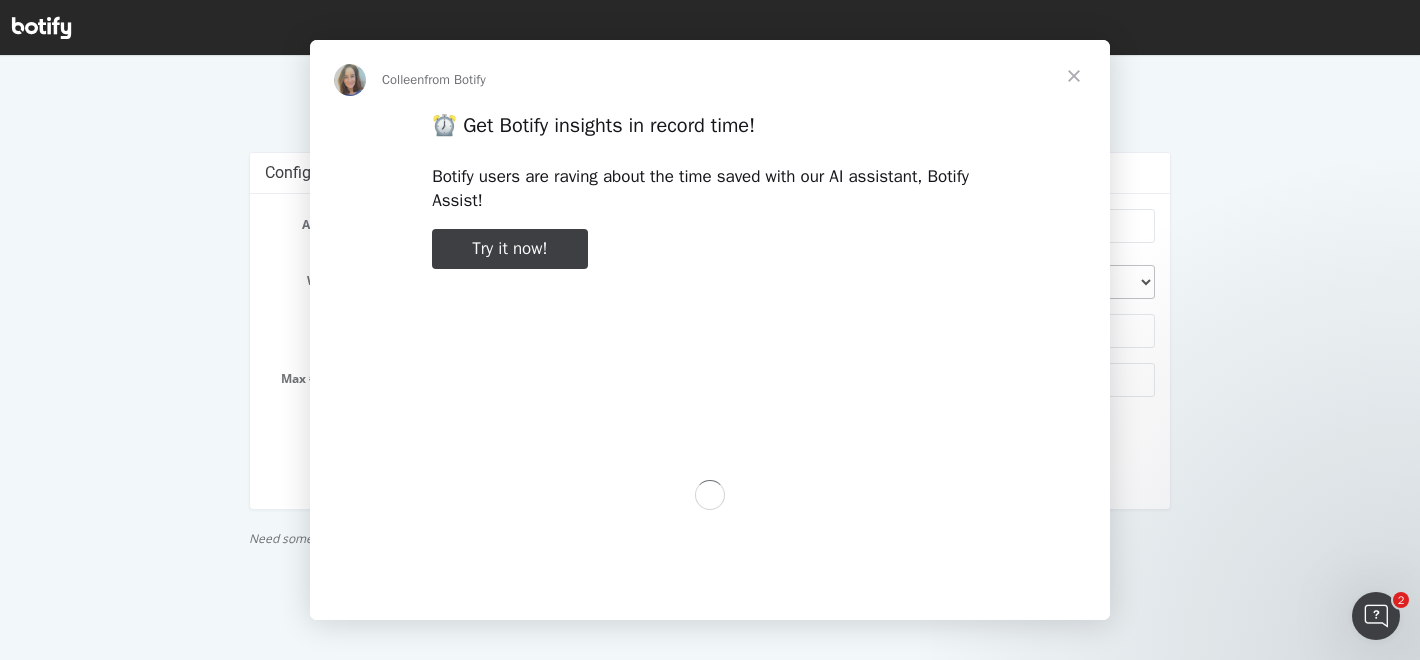 scroll, scrollTop: 0, scrollLeft: 0, axis: both 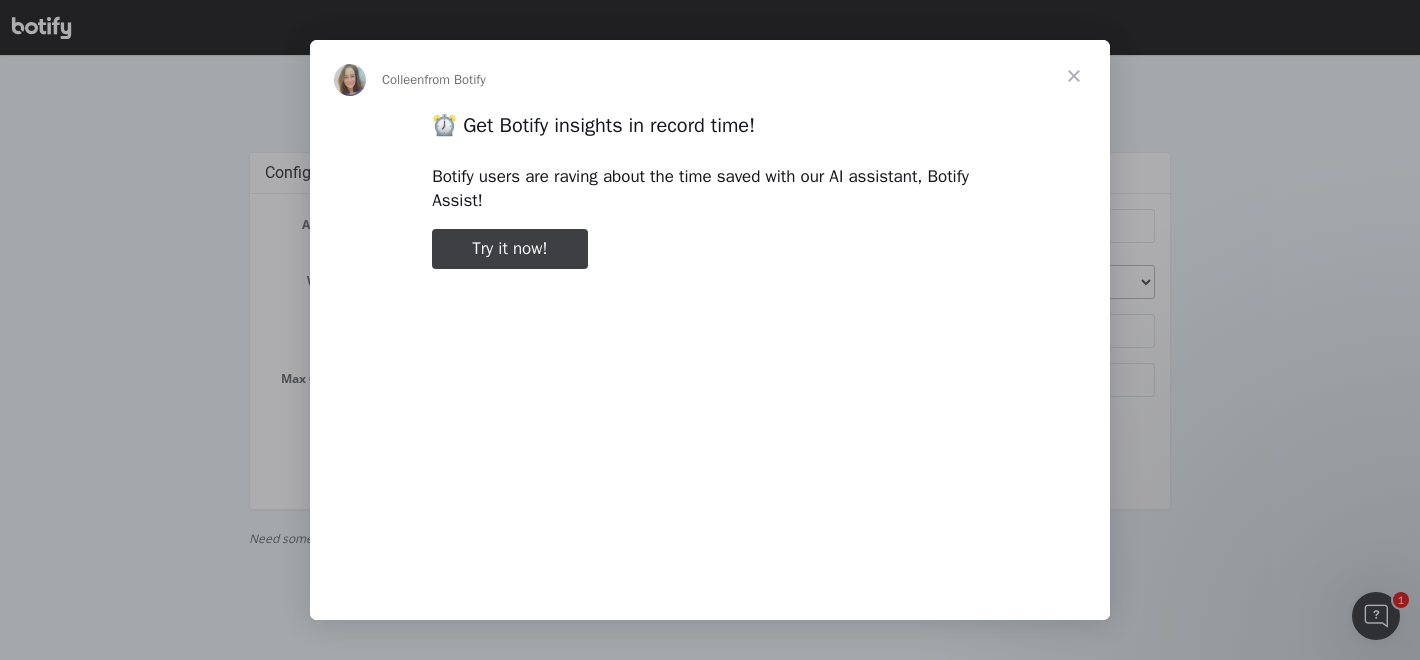 type on "26479" 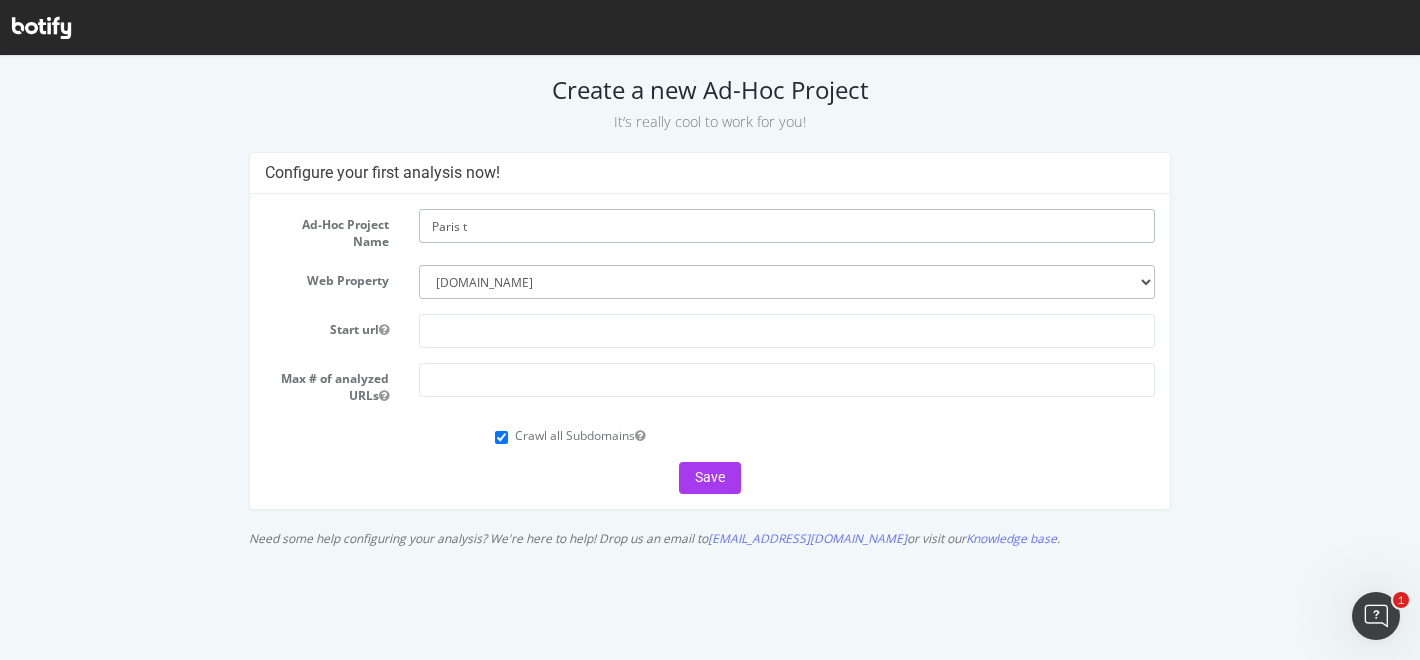 click on "Paris t" at bounding box center (787, 226) 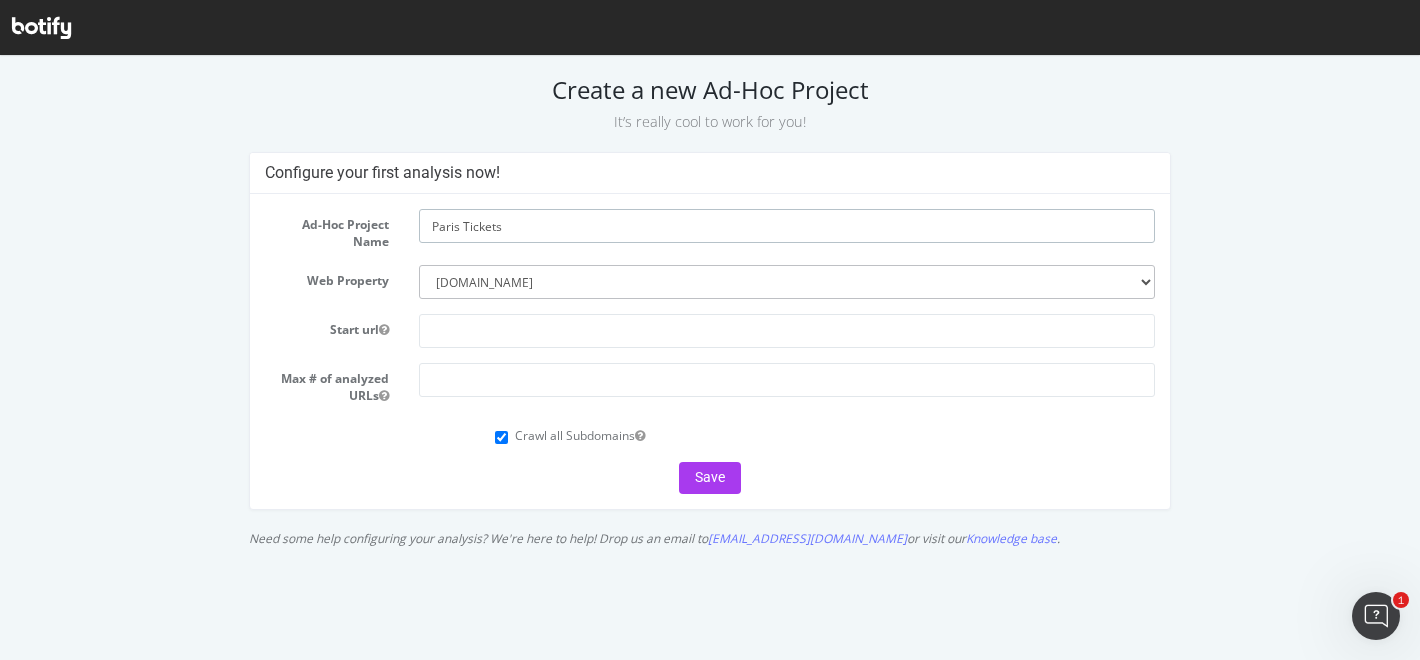 click on "Paris Tickets" at bounding box center (787, 226) 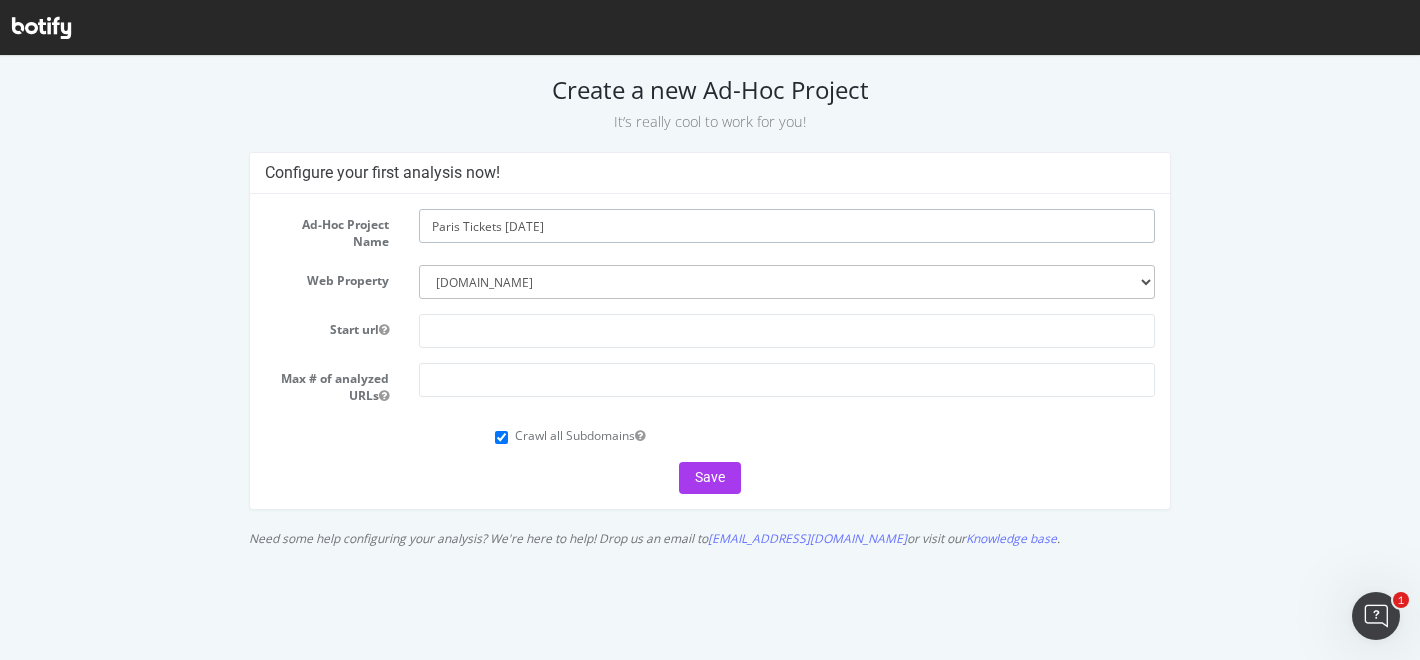 type on "Paris Tickets [DATE]" 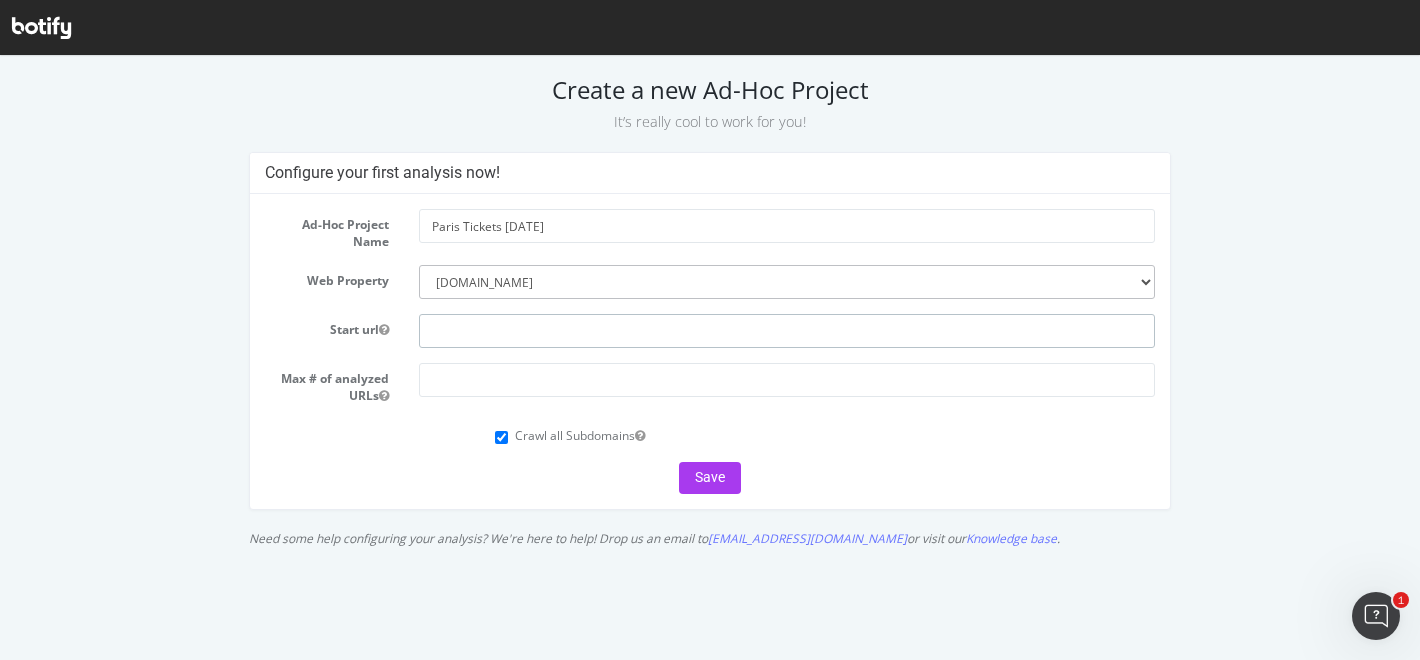 click at bounding box center [787, 331] 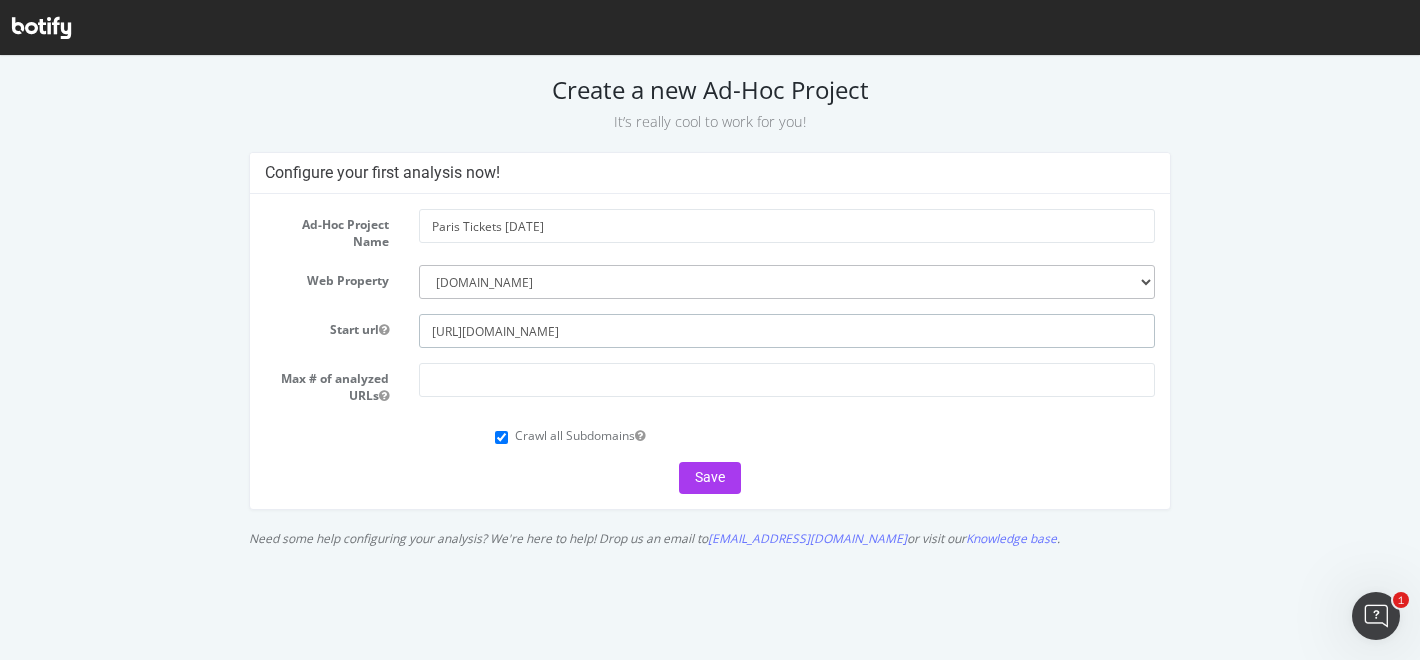 drag, startPoint x: 703, startPoint y: 330, endPoint x: 602, endPoint y: 329, distance: 101.00495 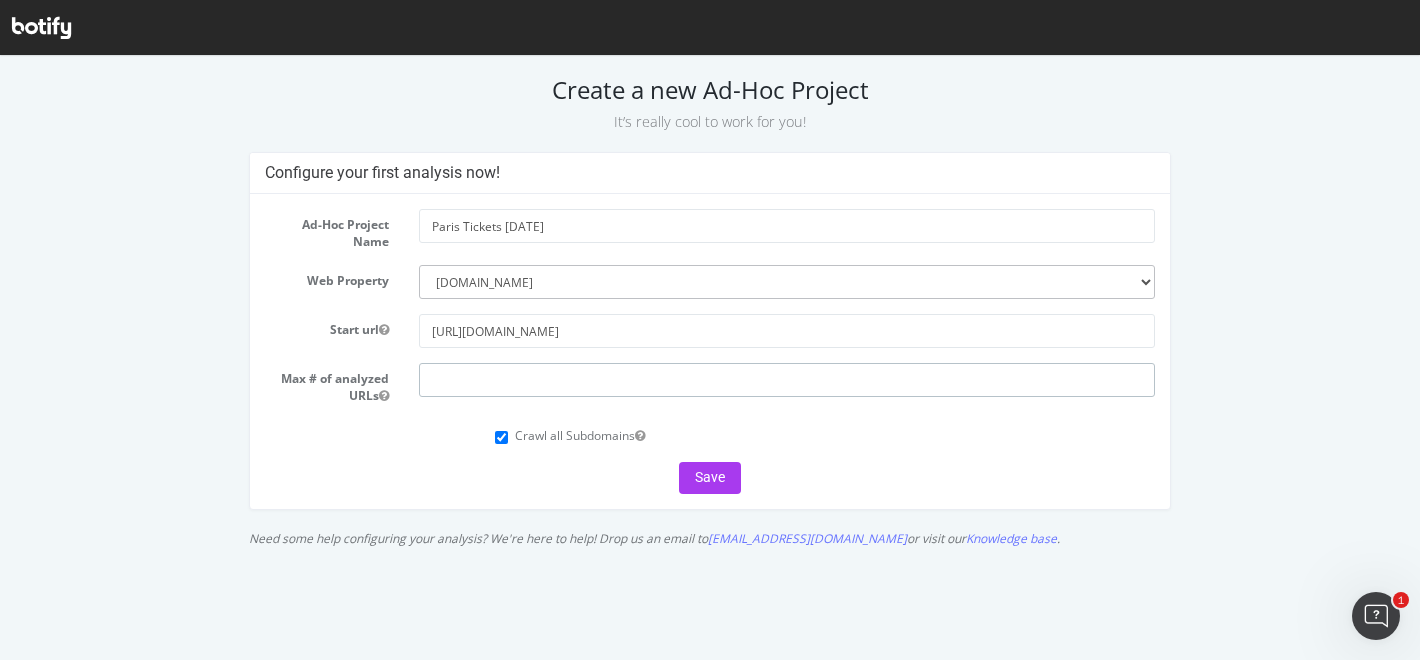 click at bounding box center [787, 380] 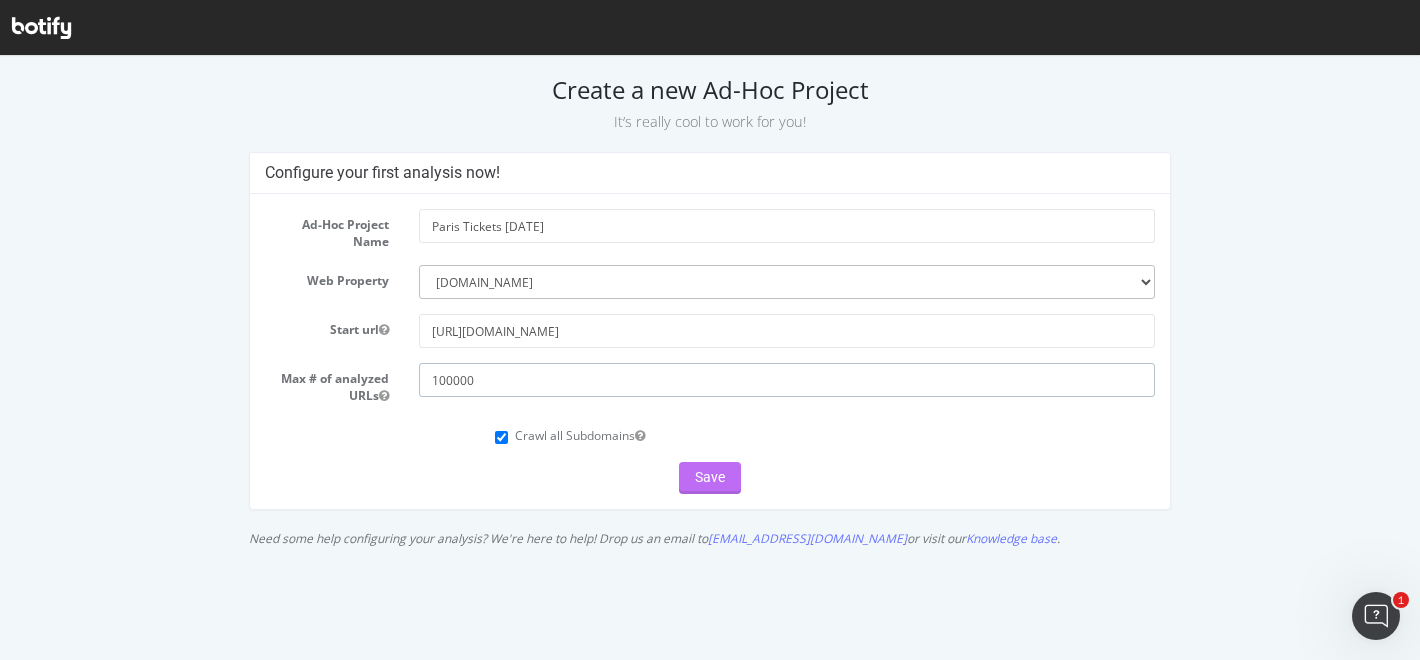 type on "100000" 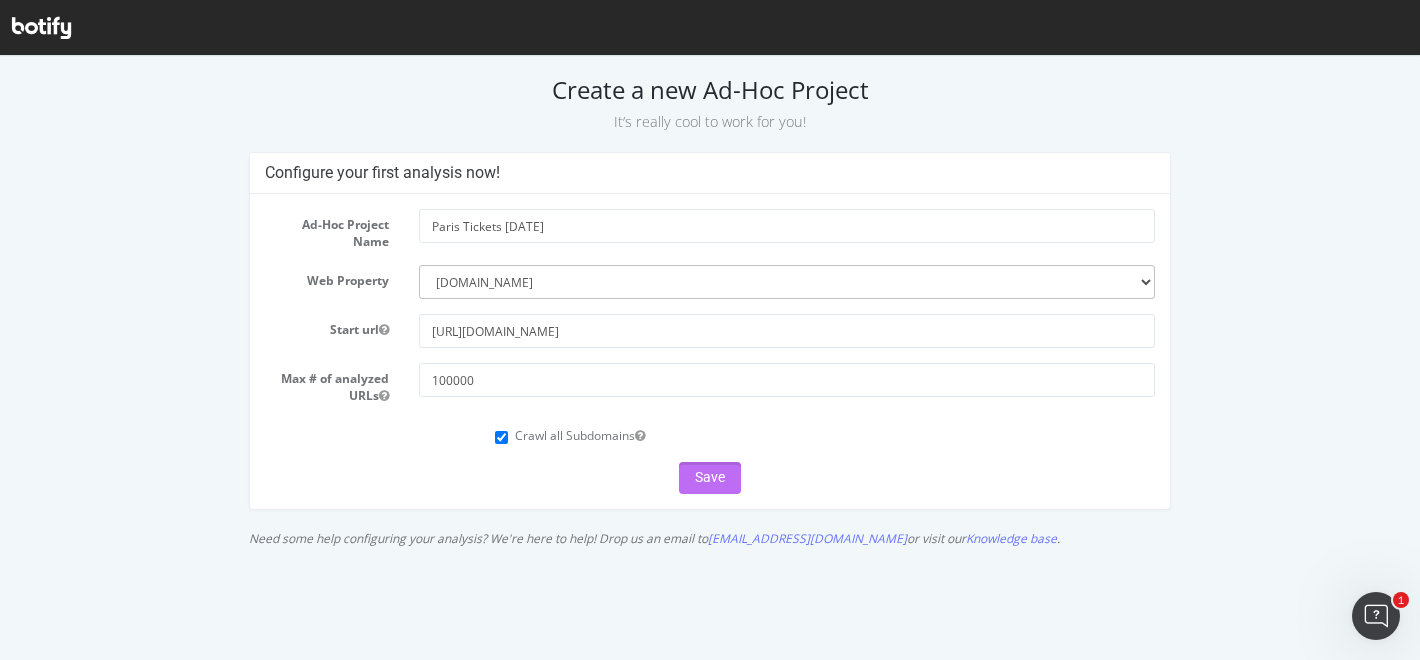 click on "Save" at bounding box center [710, 478] 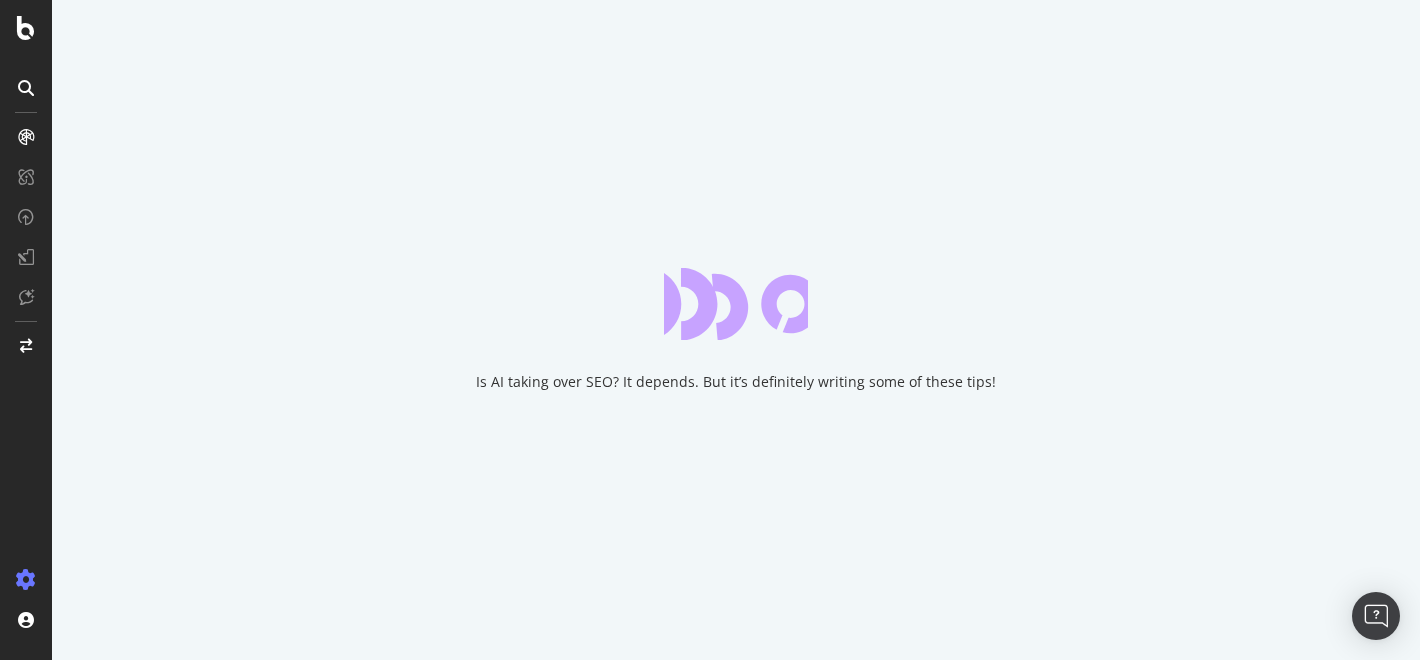 scroll, scrollTop: 0, scrollLeft: 0, axis: both 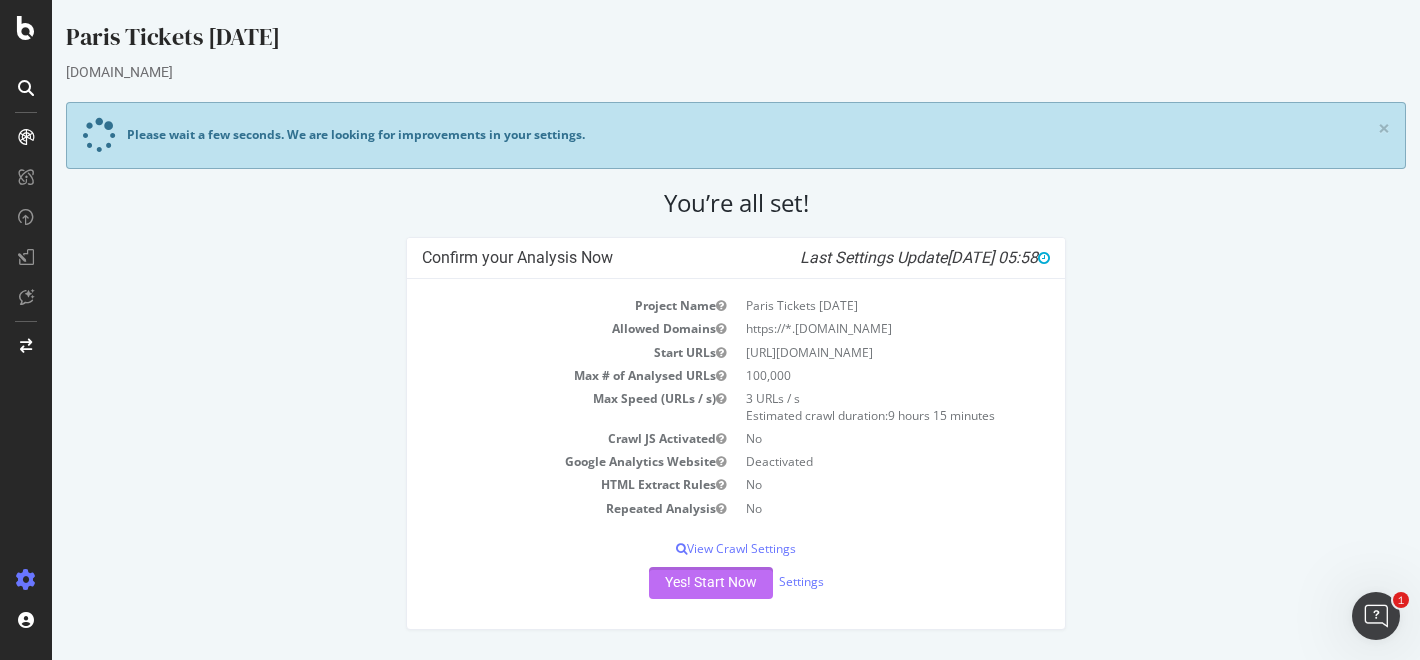 click on "Yes! Start Now" at bounding box center [711, 583] 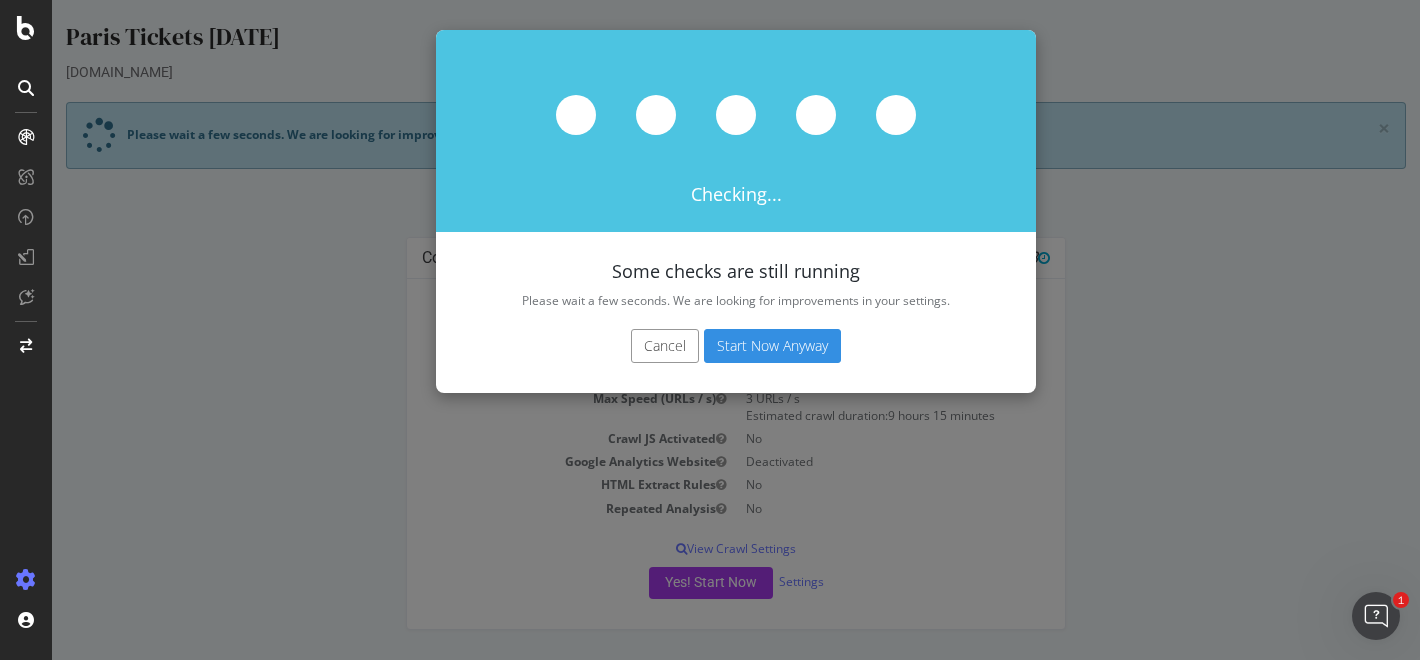 click on "Cancel
Start Now Anyway" at bounding box center (736, 356) 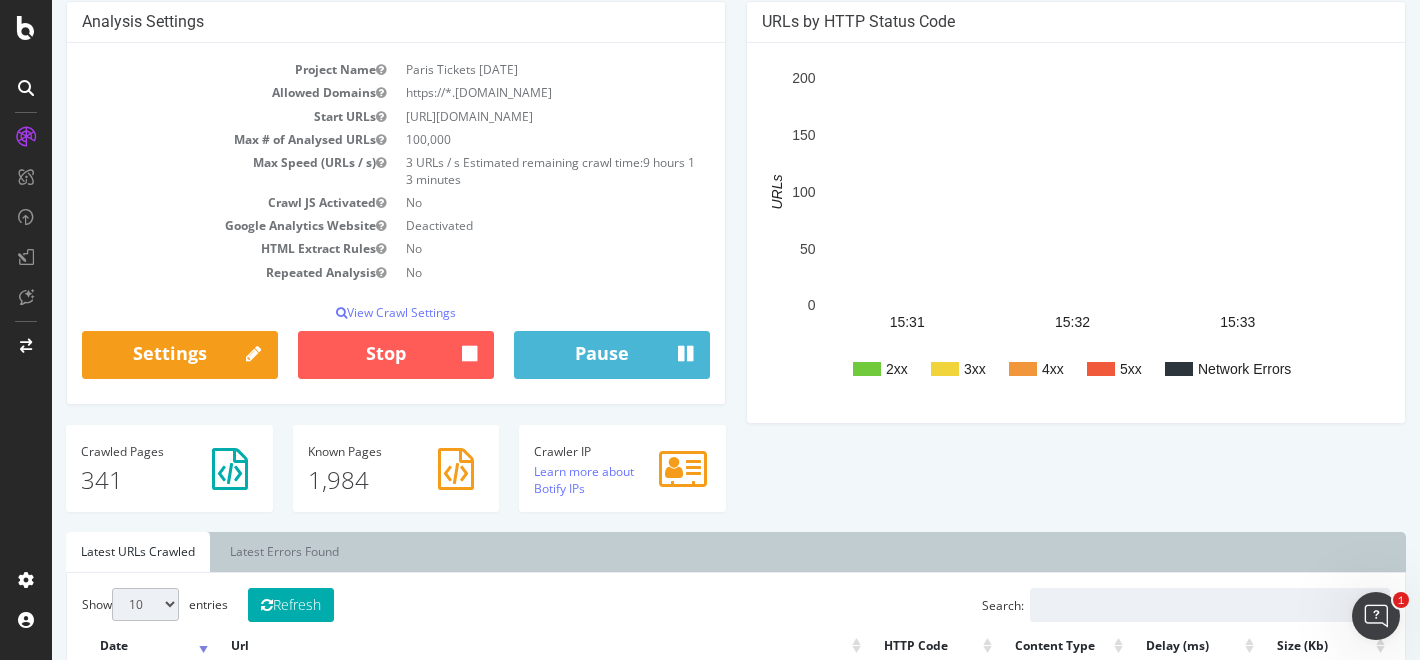 scroll, scrollTop: 0, scrollLeft: 0, axis: both 